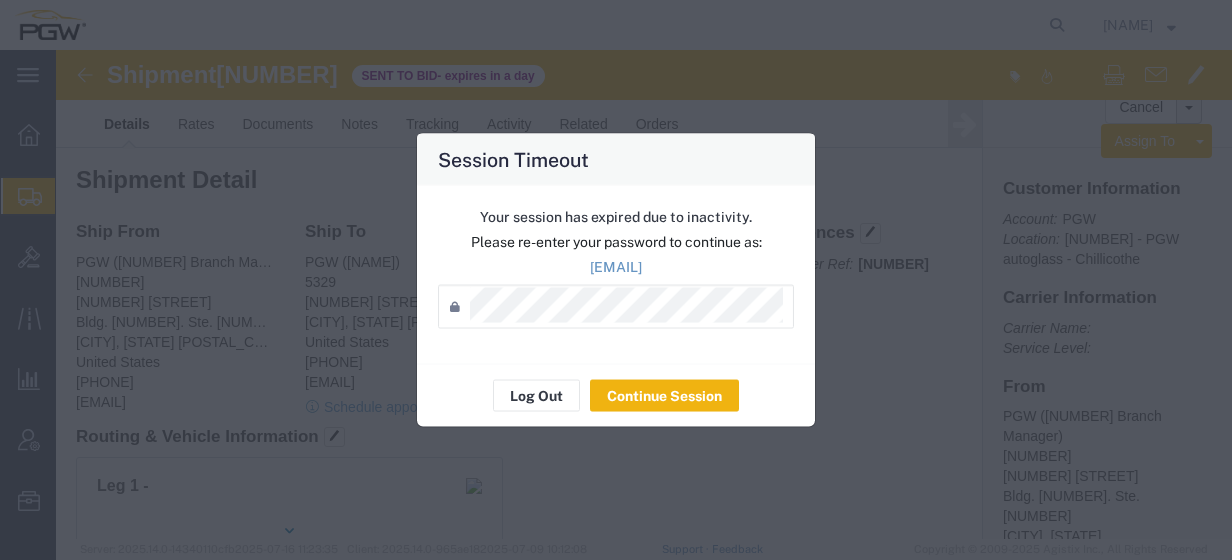 scroll, scrollTop: 0, scrollLeft: 0, axis: both 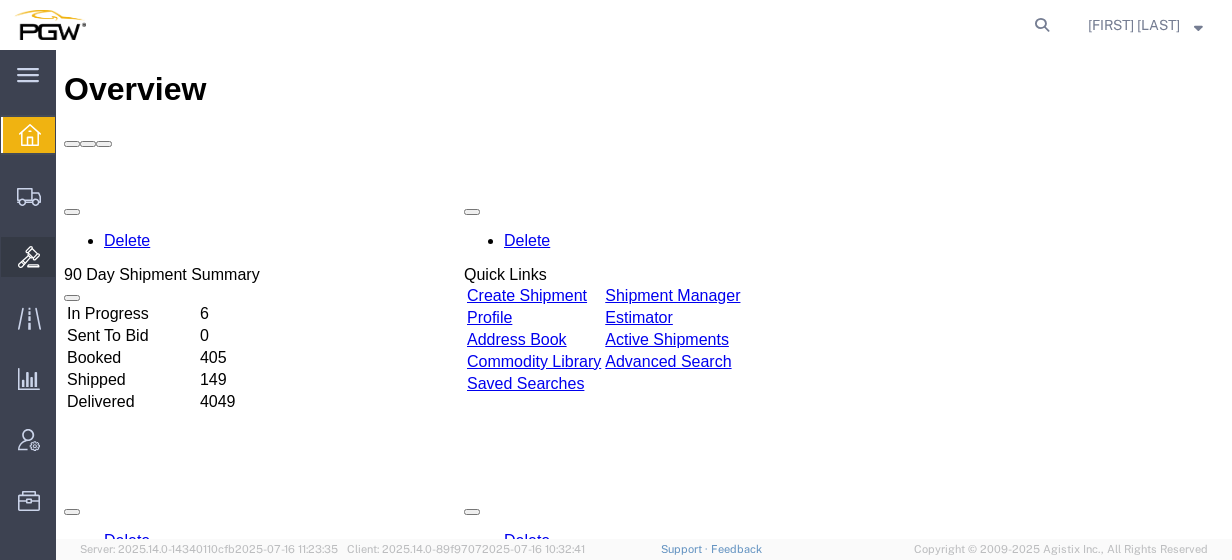 click 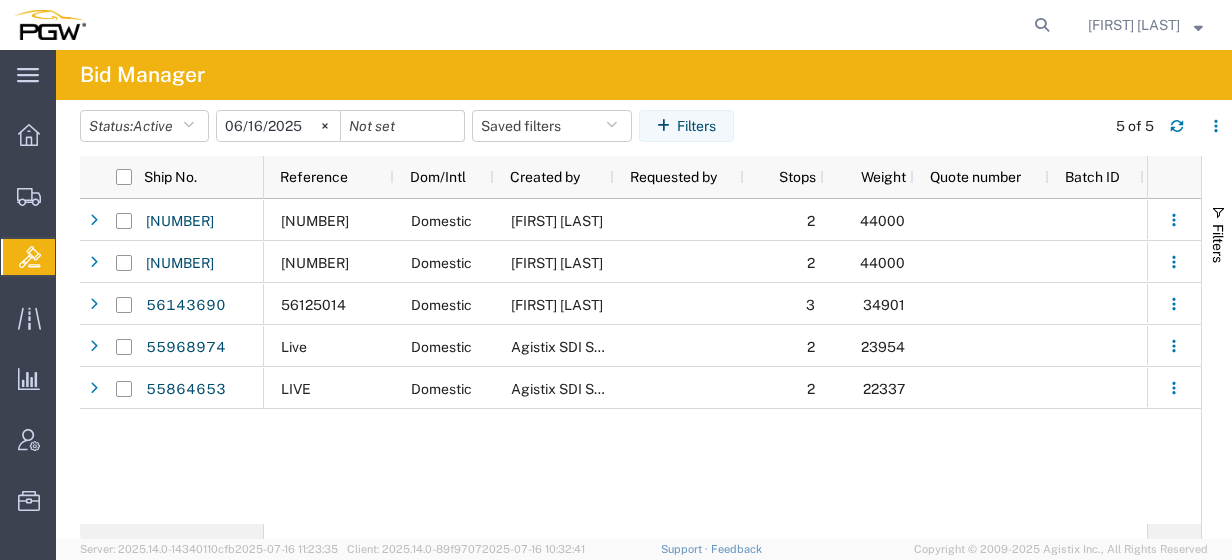 scroll, scrollTop: 0, scrollLeft: 376, axis: horizontal 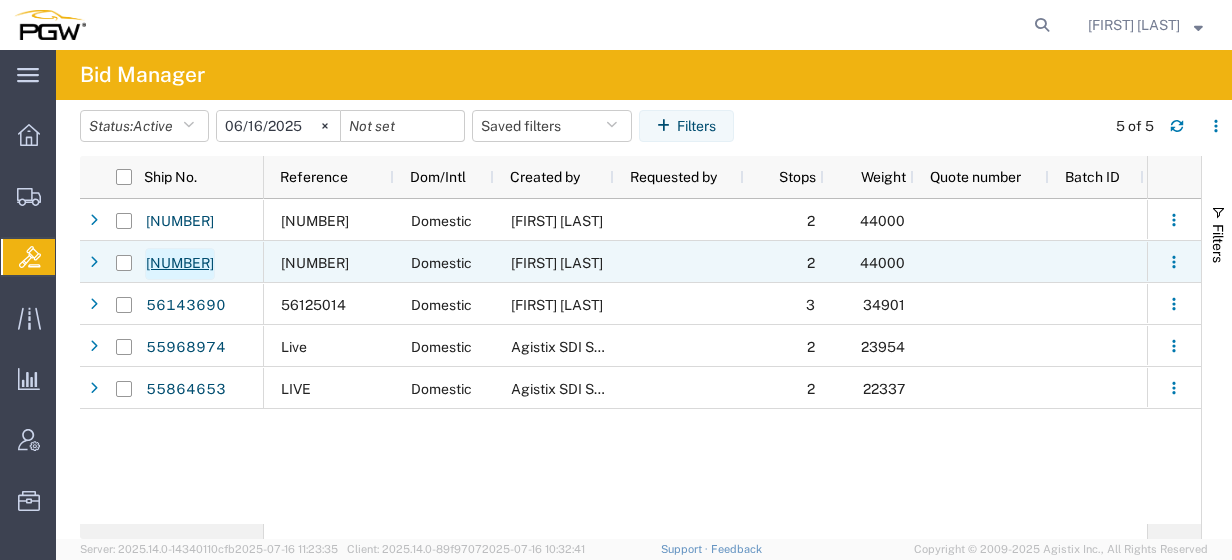 click on "[NUMBER]" 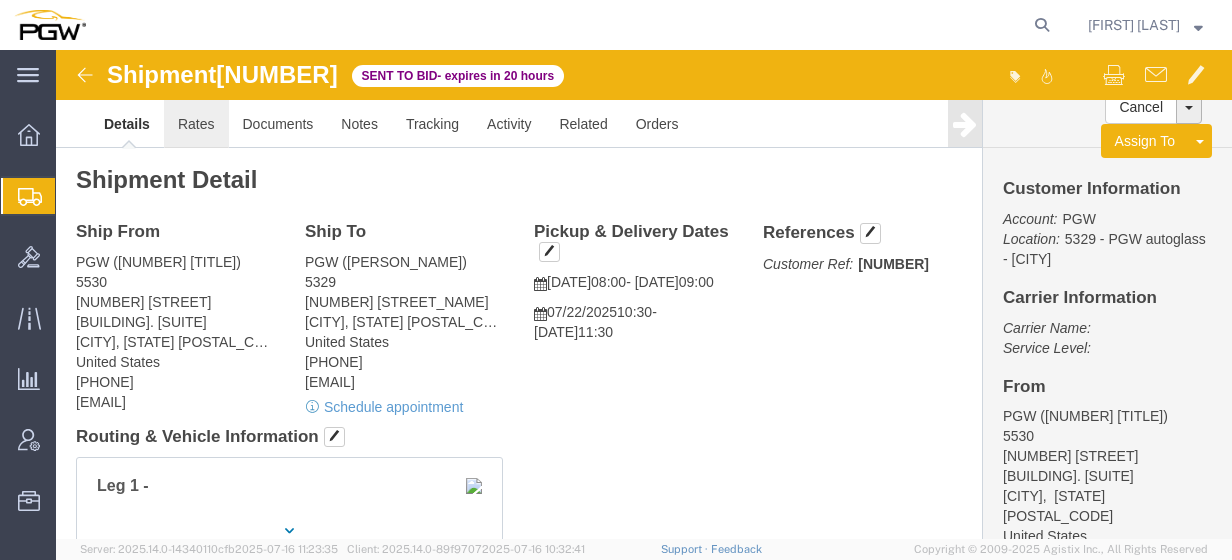 click on "Rates" 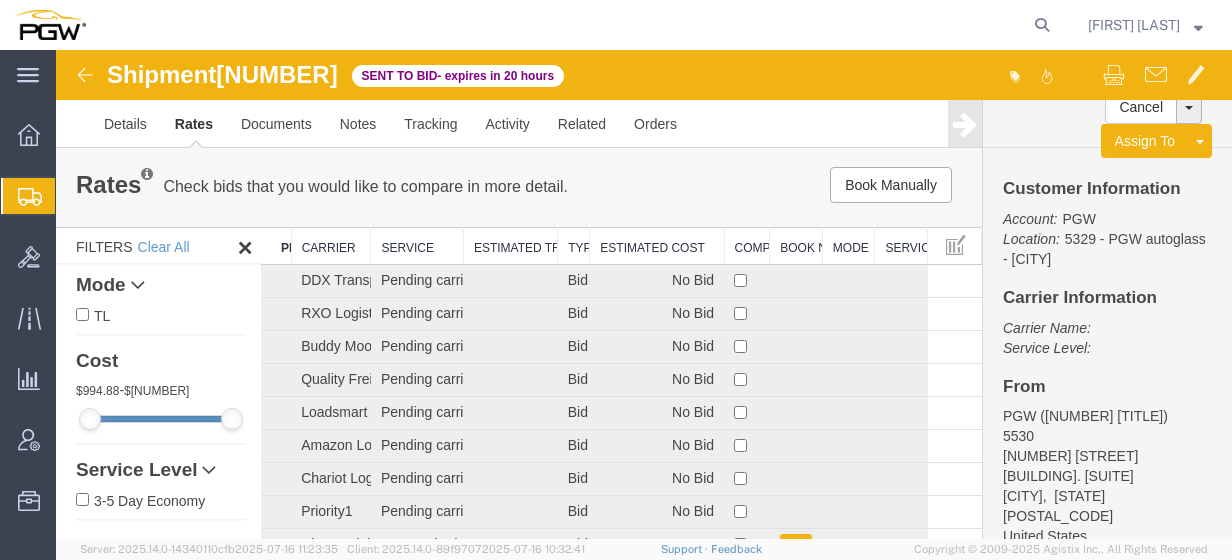 click on "Estimated Cost" at bounding box center [657, 246] 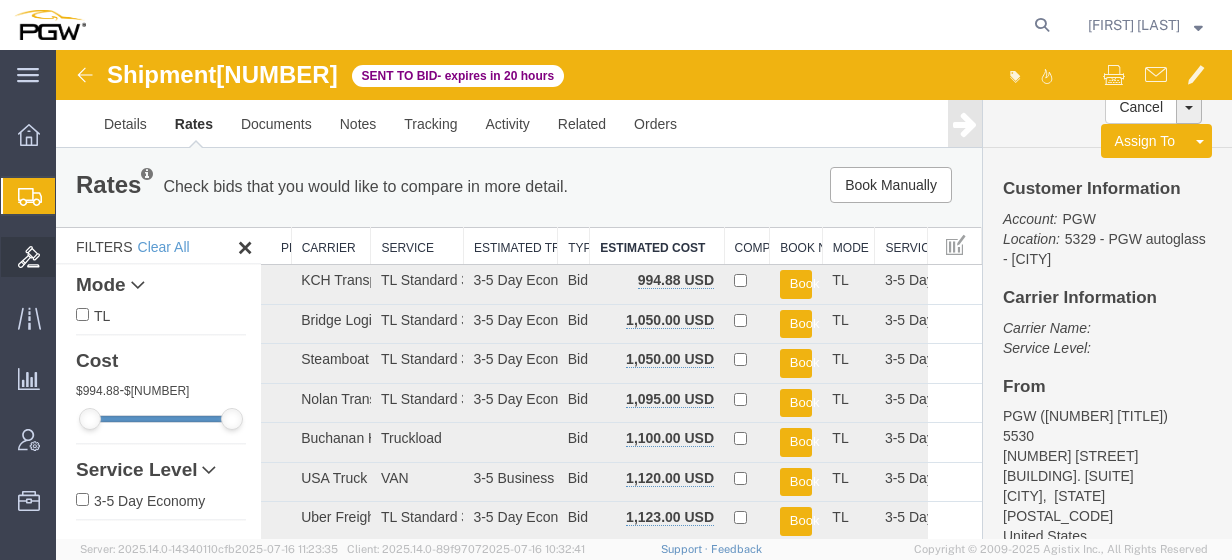 click on "Bids" 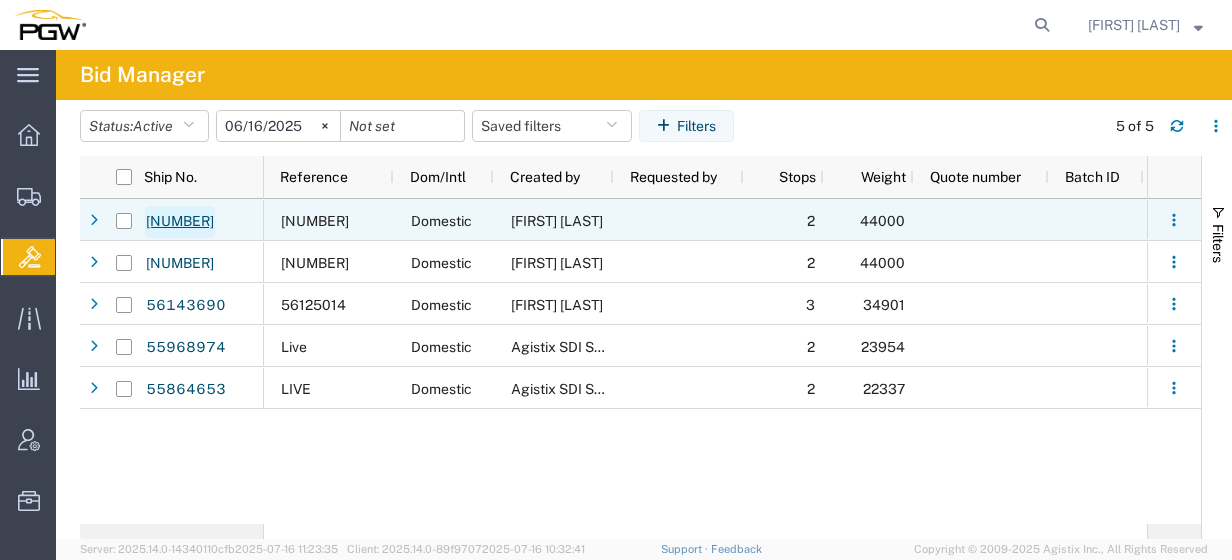 click on "56205705" 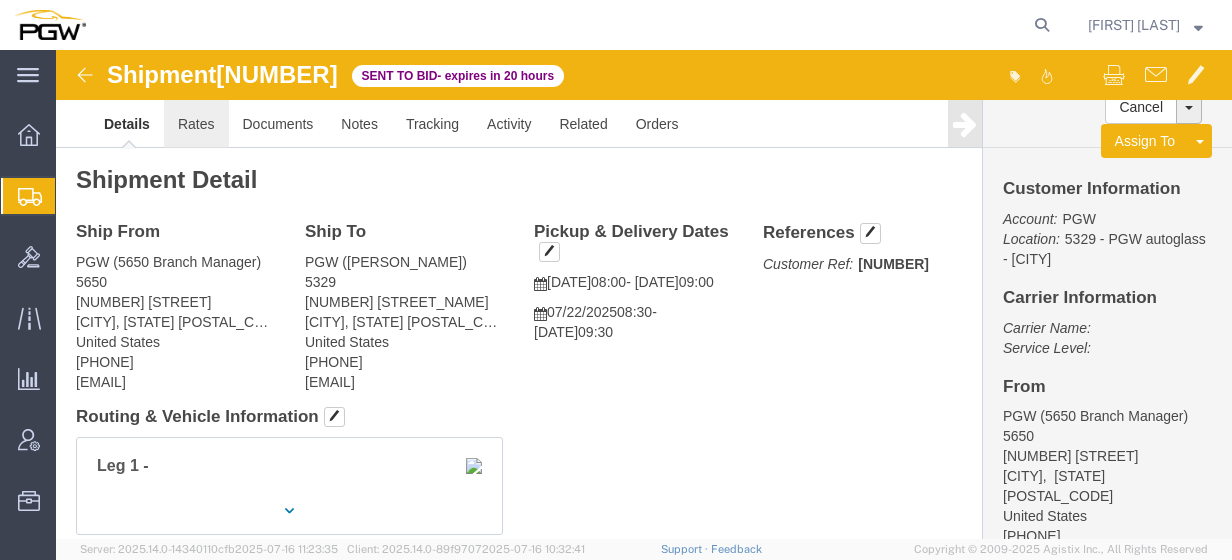 click on "Rates" 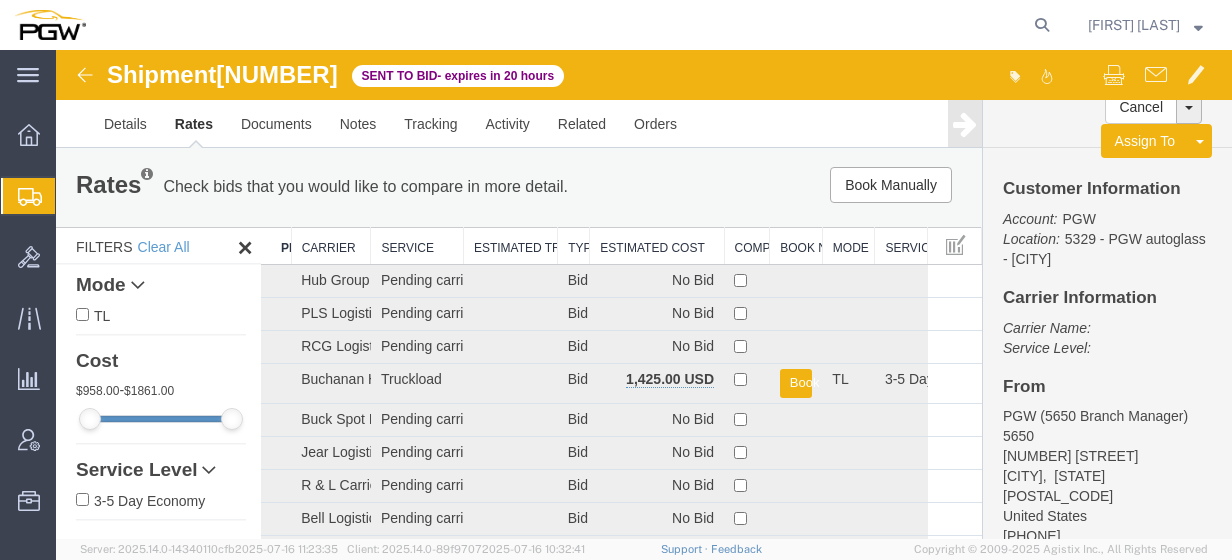 click on "Estimated Cost" at bounding box center (657, 246) 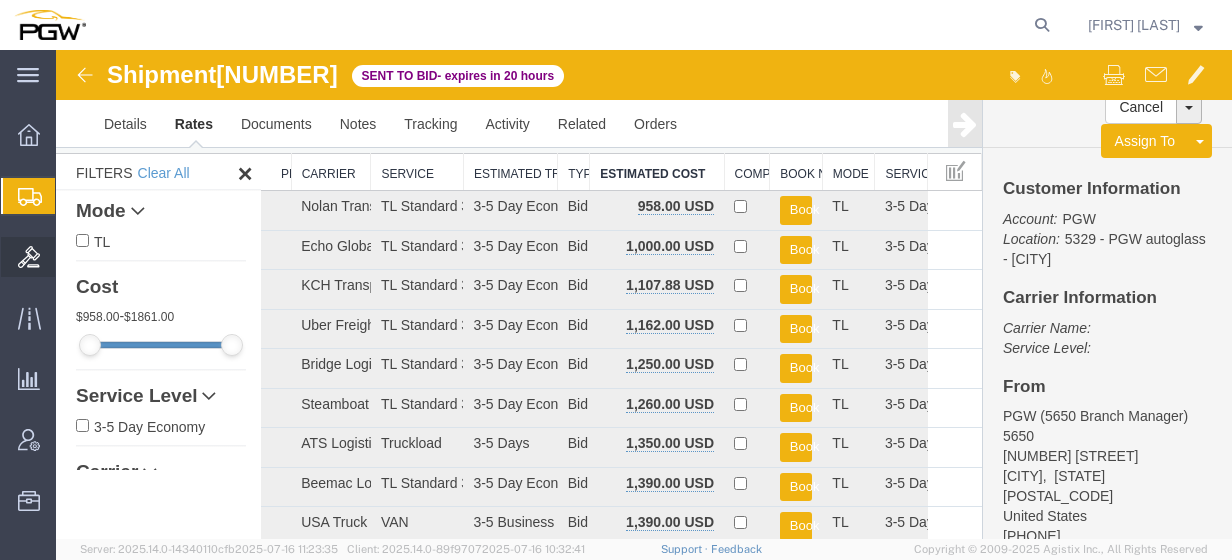 click on "Bids" 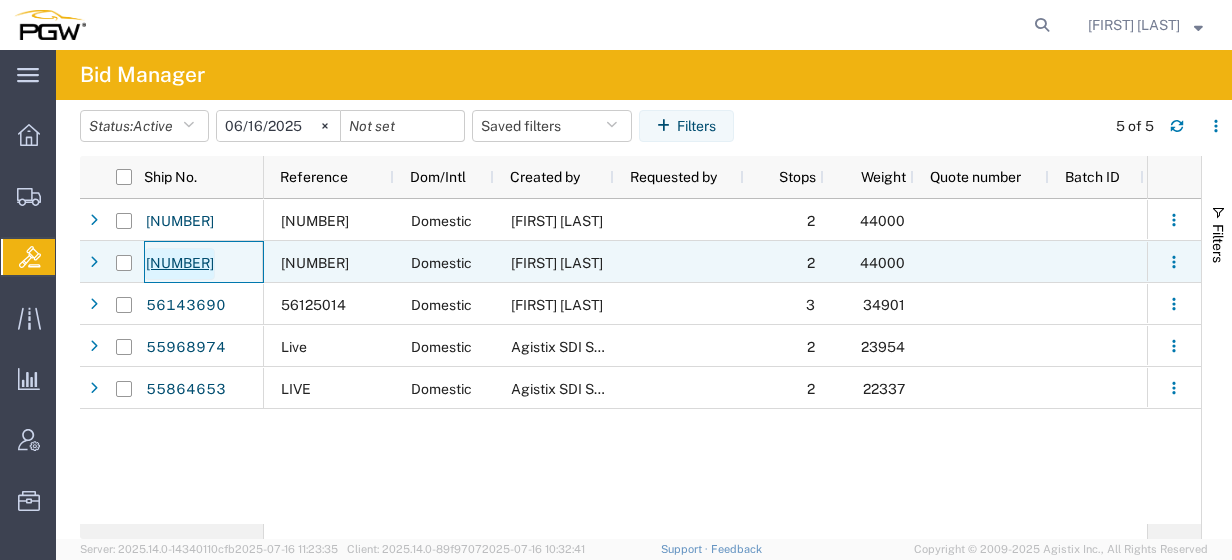click on "[NUMBER]" 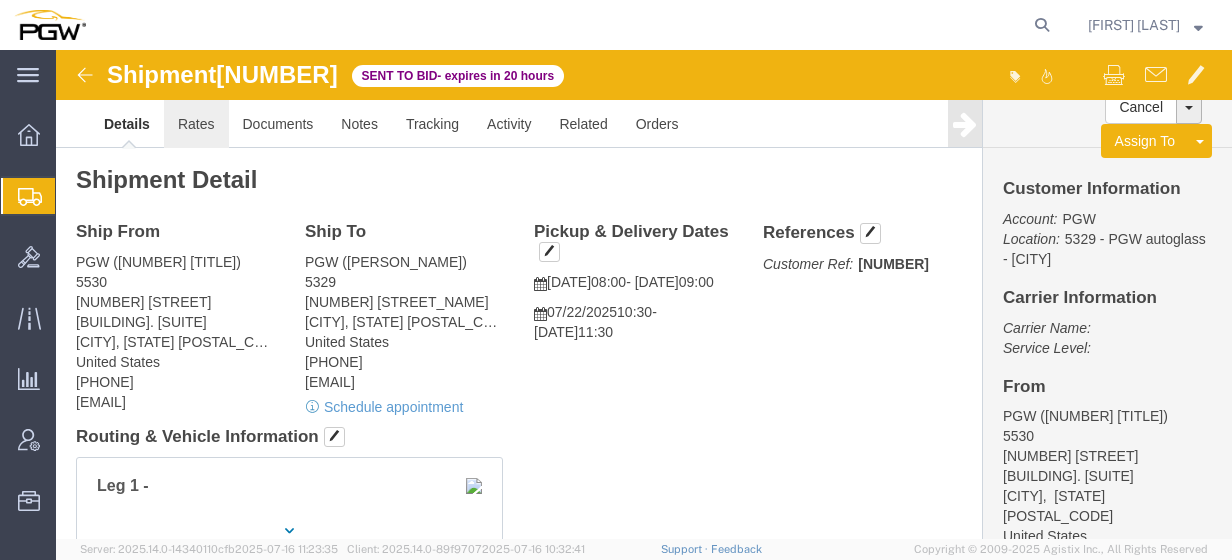click on "Rates" 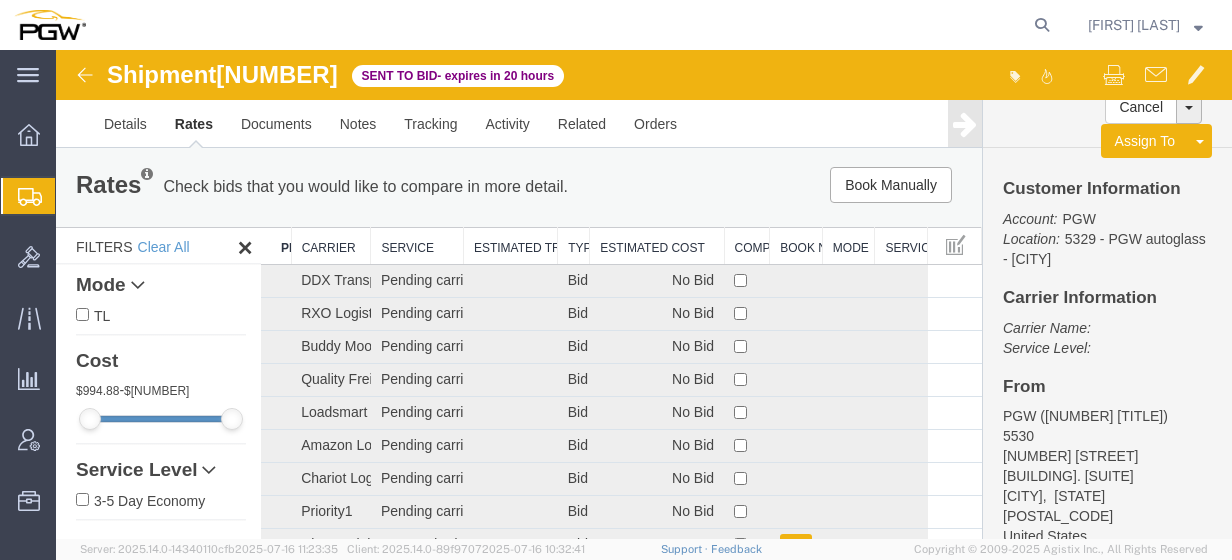 click on "Estimated Cost" at bounding box center (657, 246) 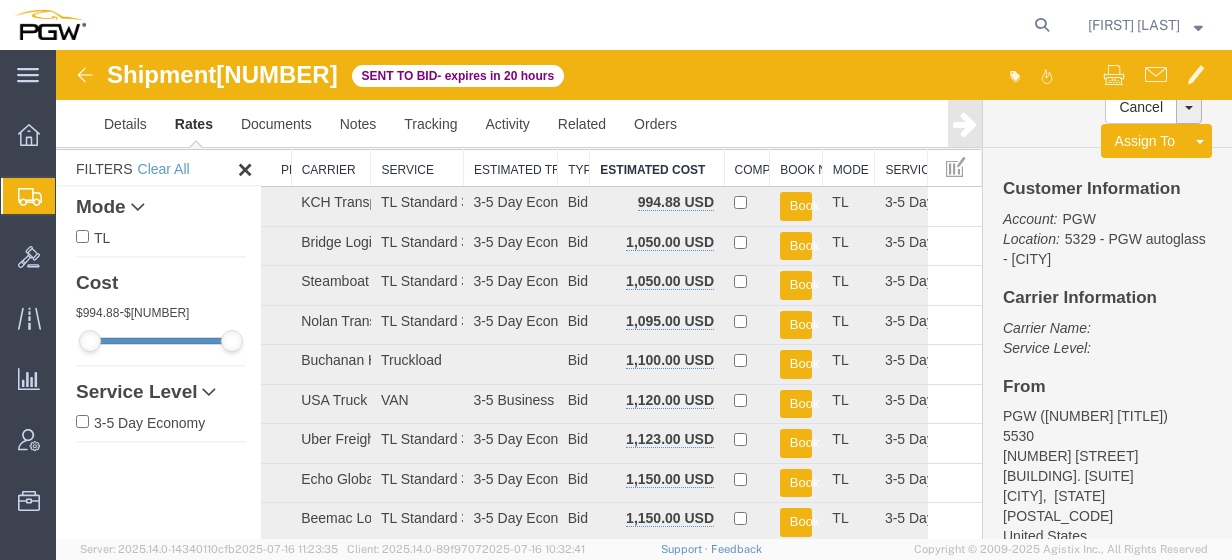 scroll, scrollTop: 67, scrollLeft: 0, axis: vertical 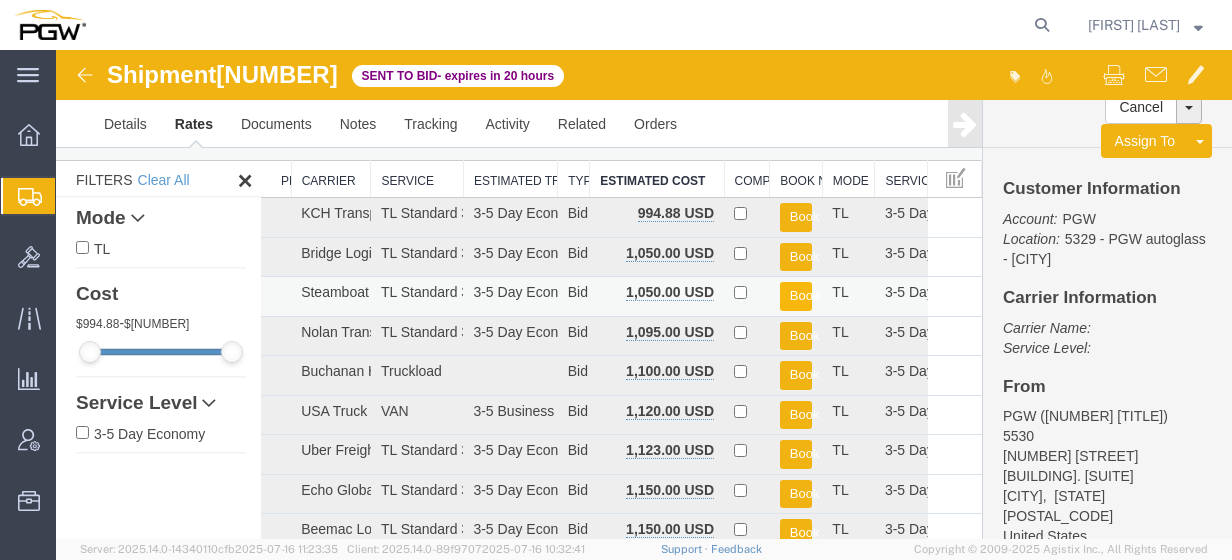 click on "Book" at bounding box center [796, 296] 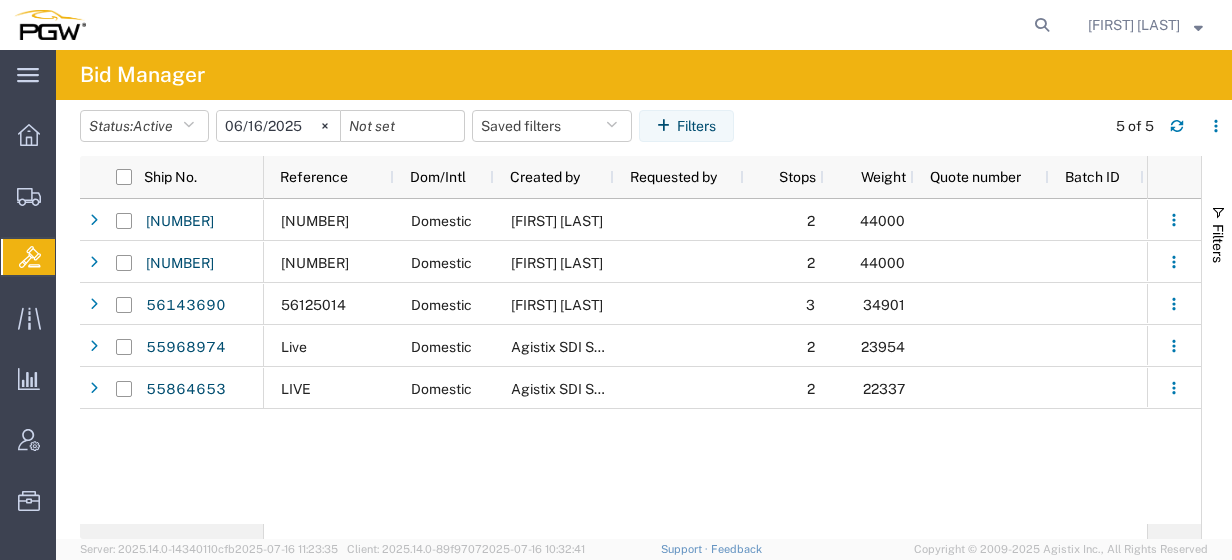 scroll, scrollTop: 0, scrollLeft: 467, axis: horizontal 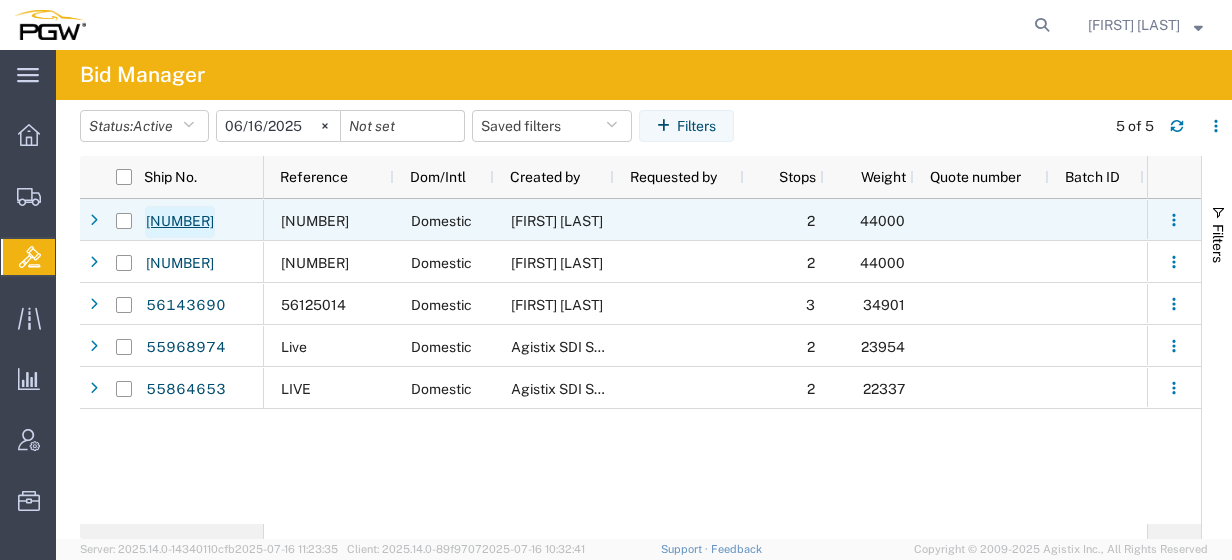 click on "56205705" 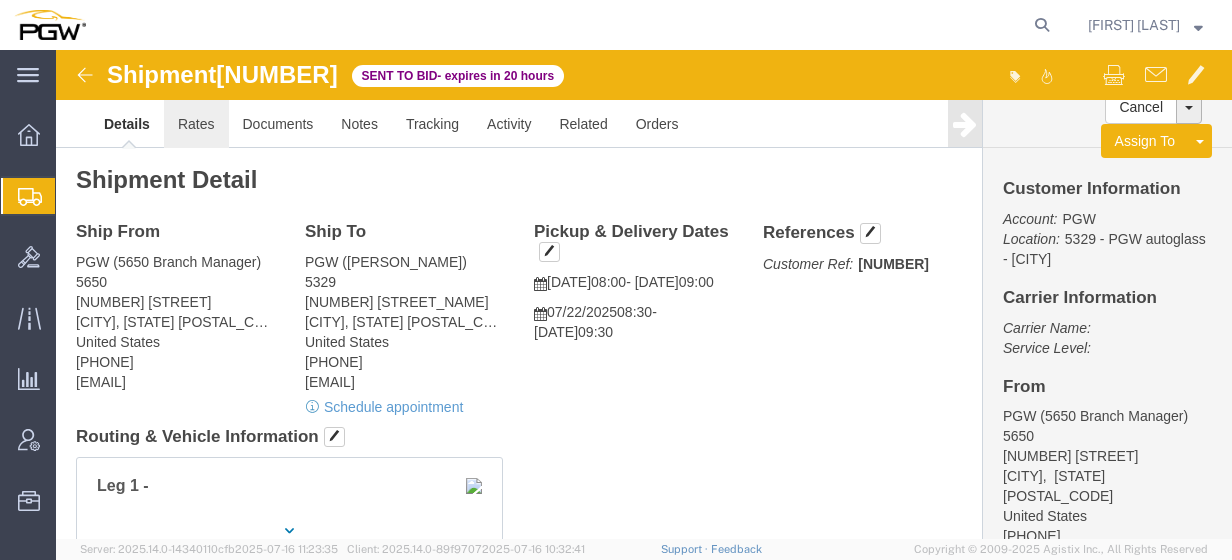 click on "Rates" 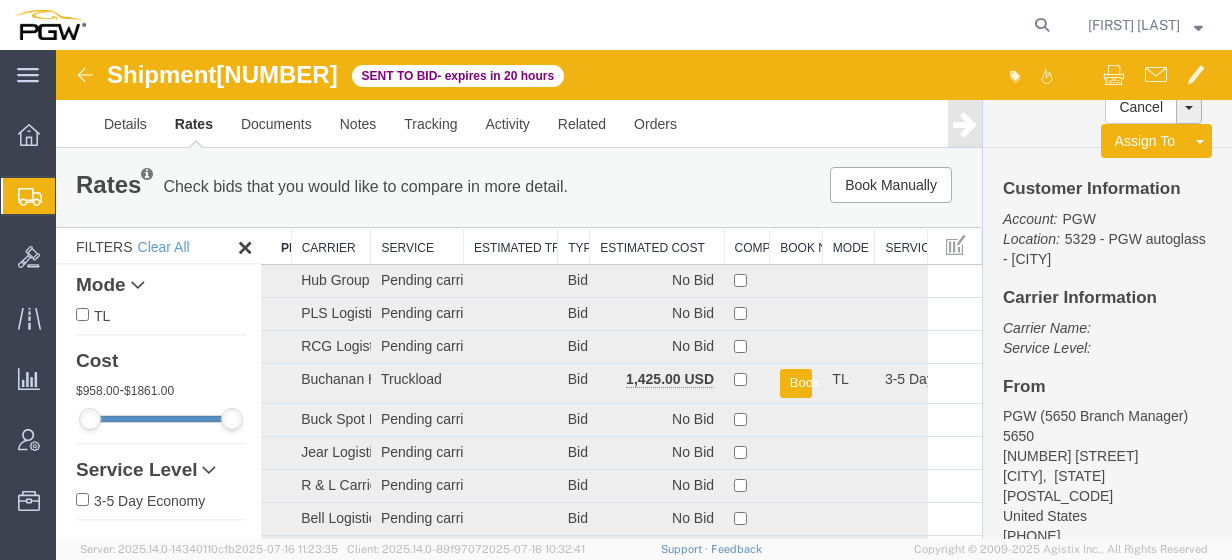 click on "Estimated Cost" at bounding box center [657, 246] 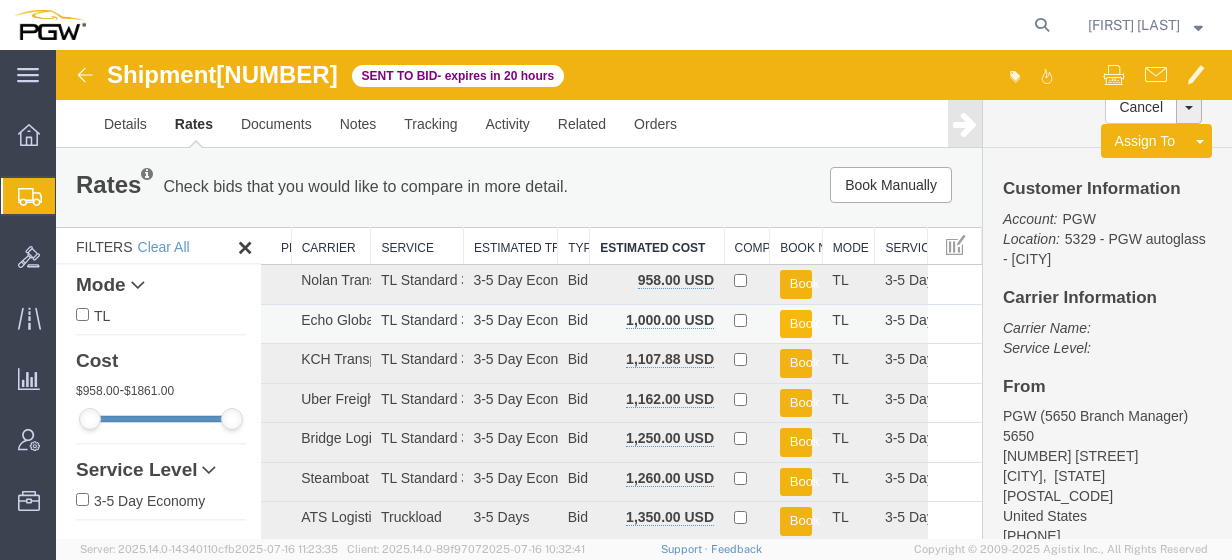 click on "Book" at bounding box center (796, 324) 